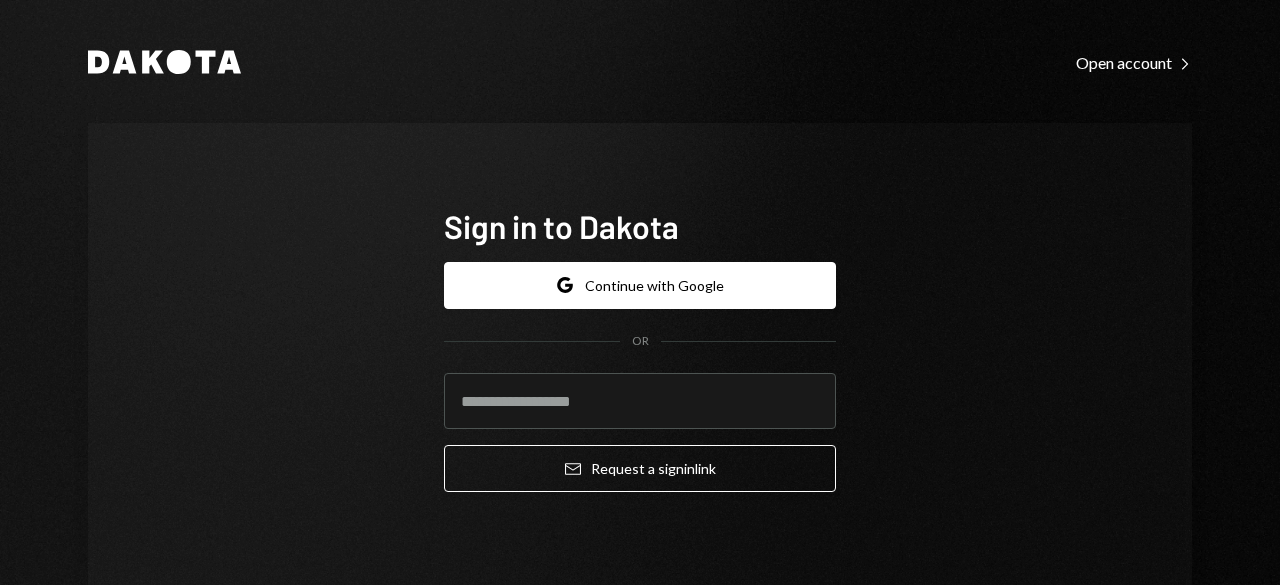 scroll, scrollTop: 0, scrollLeft: 0, axis: both 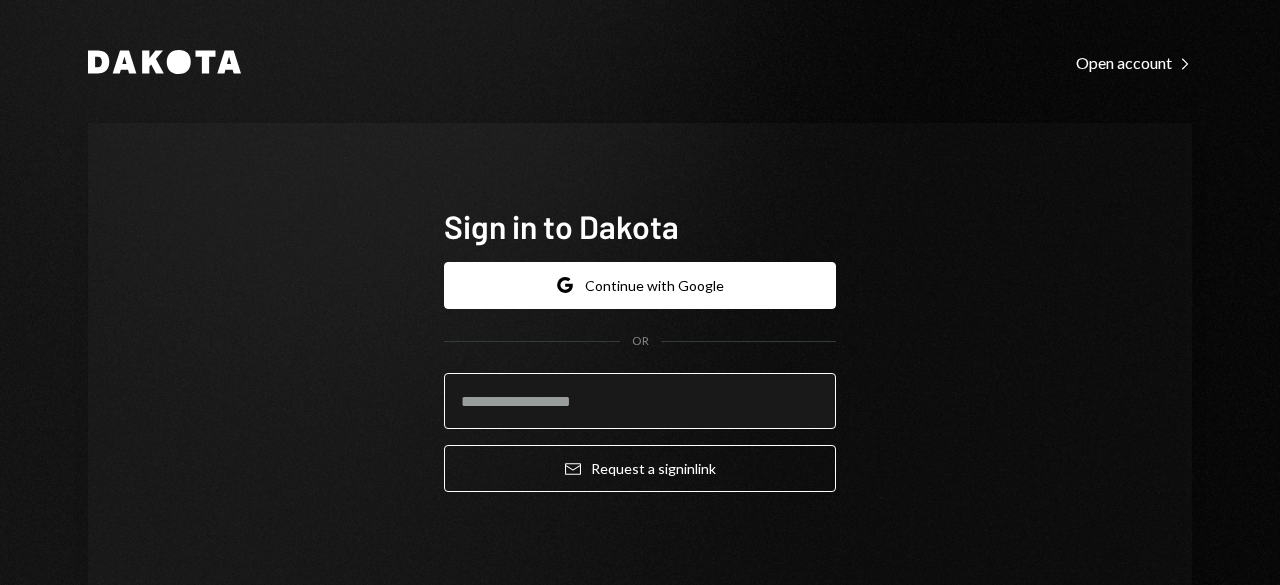 click at bounding box center [640, 401] 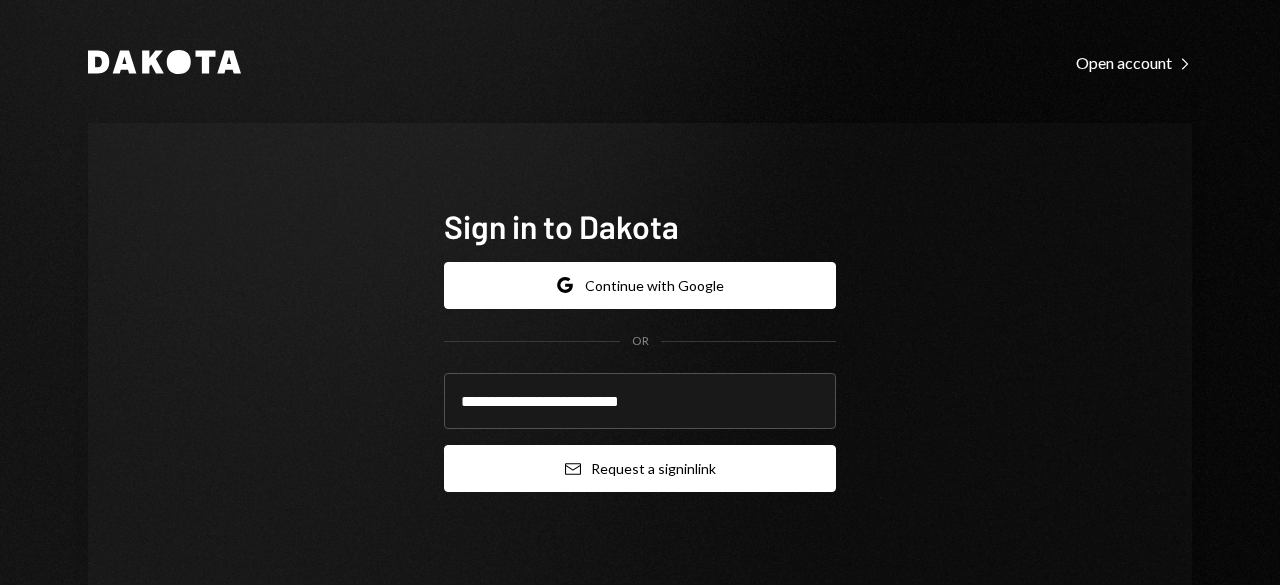 drag, startPoint x: 557, startPoint y: 425, endPoint x: 552, endPoint y: 463, distance: 38.327538 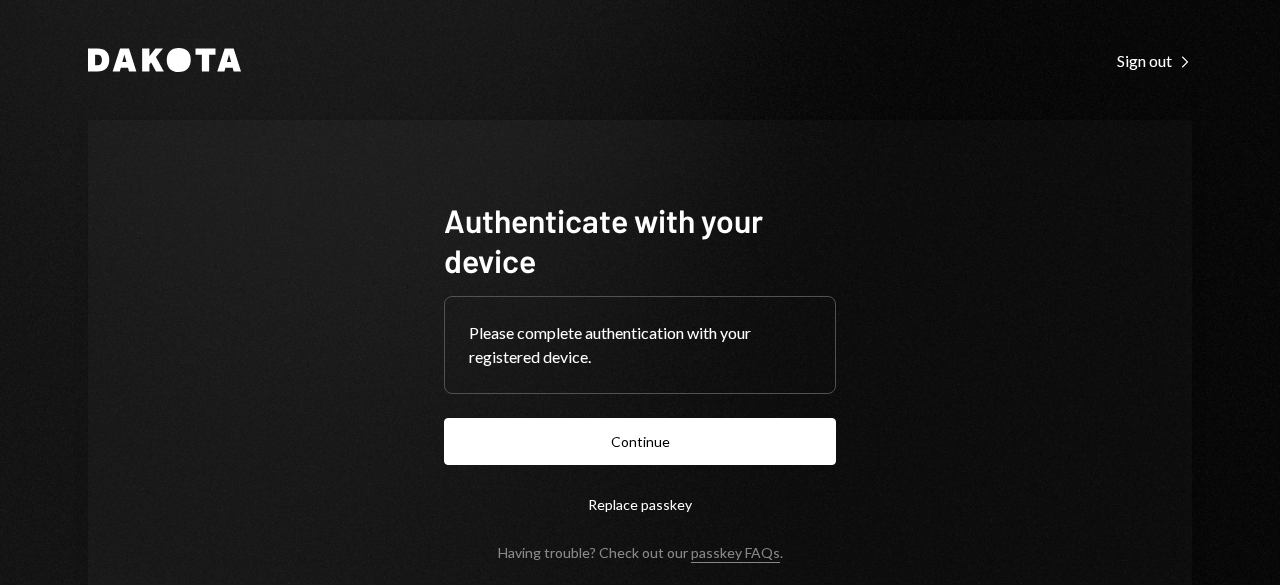 scroll, scrollTop: 0, scrollLeft: 0, axis: both 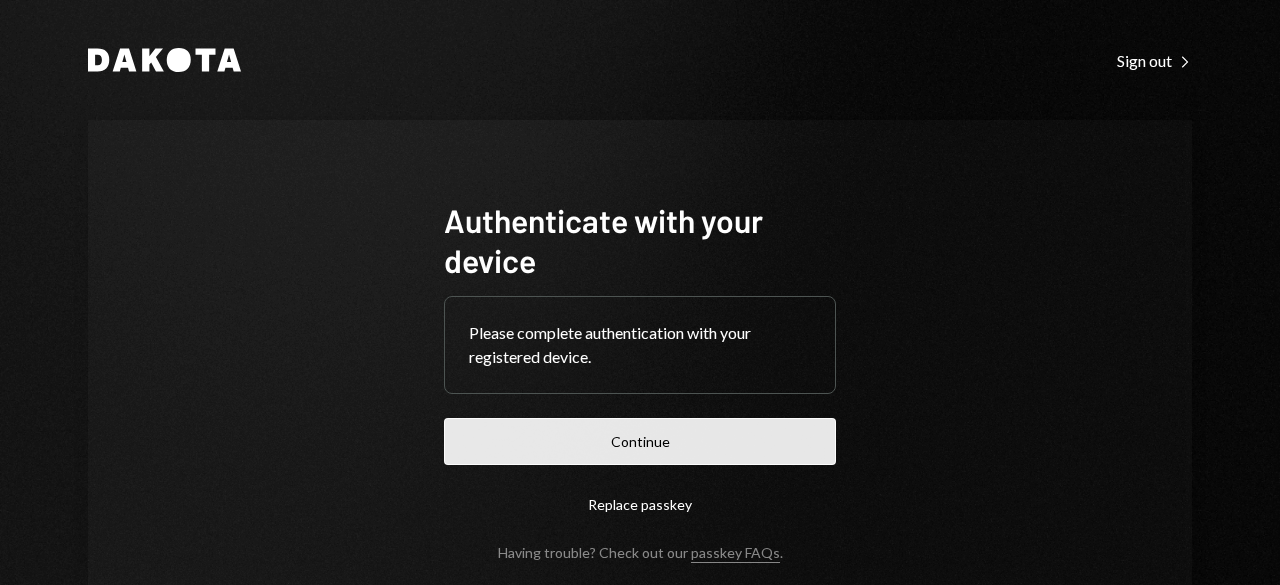click on "Continue" at bounding box center (640, 441) 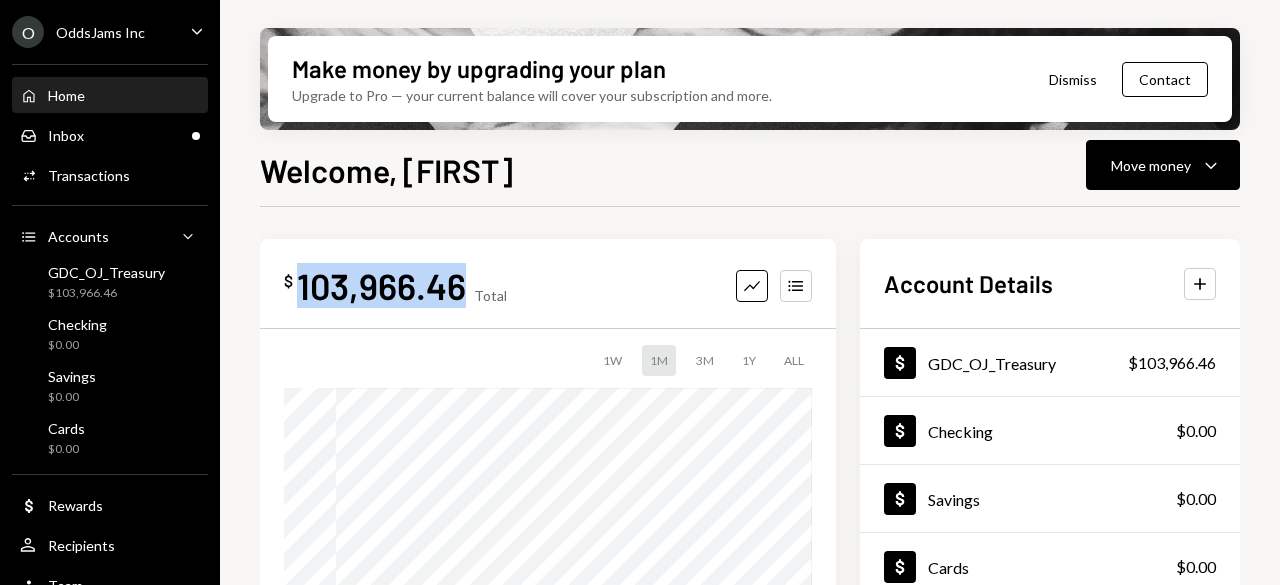 drag, startPoint x: 463, startPoint y: 285, endPoint x: 302, endPoint y: 291, distance: 161.11176 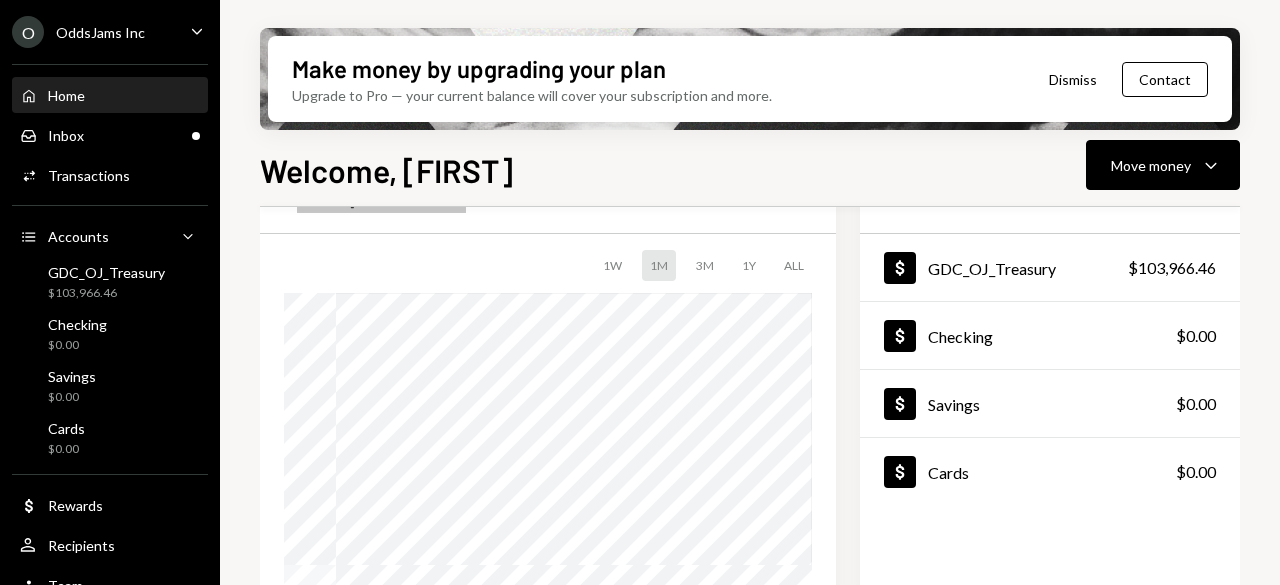 scroll, scrollTop: 300, scrollLeft: 0, axis: vertical 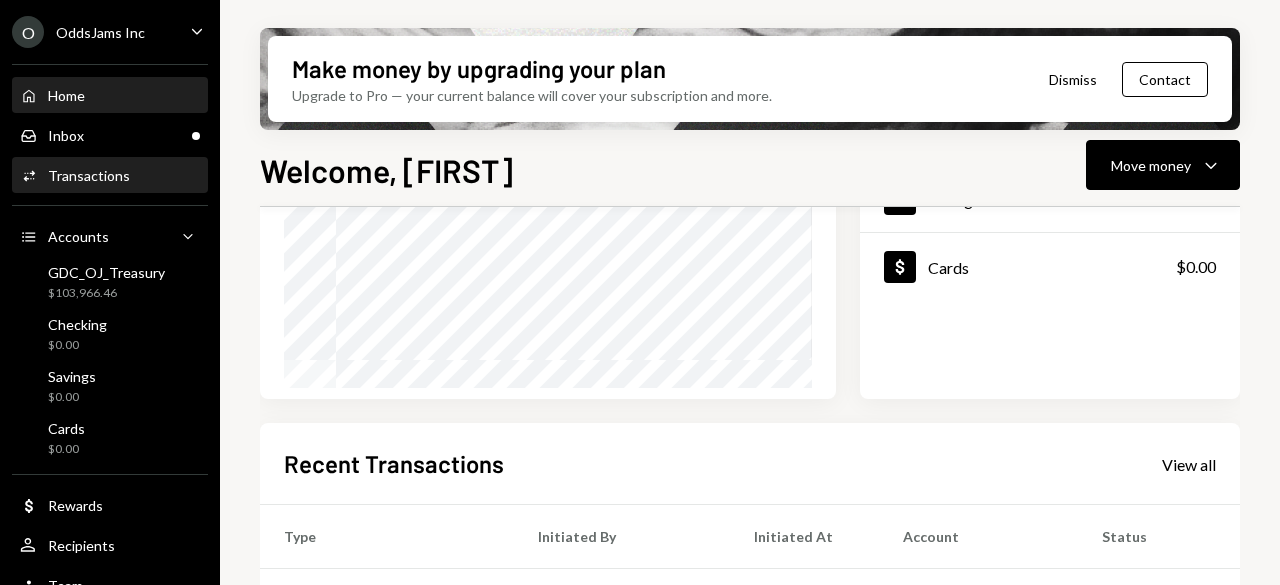 click on "Activities Transactions" at bounding box center [110, 176] 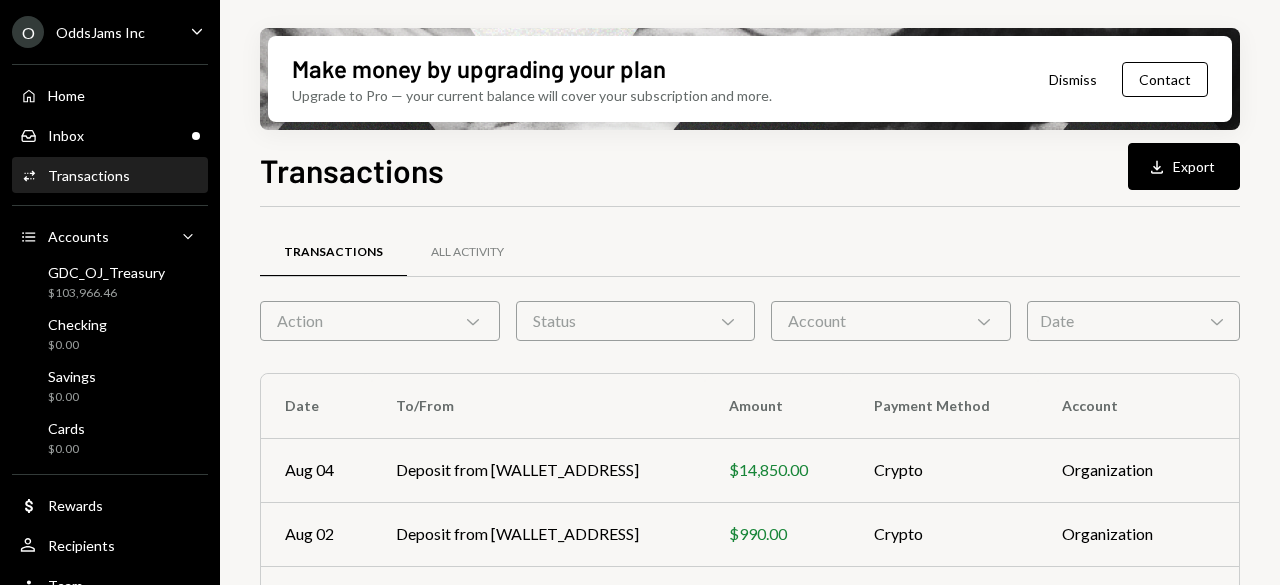 click on "Action Chevron Down" at bounding box center (380, 321) 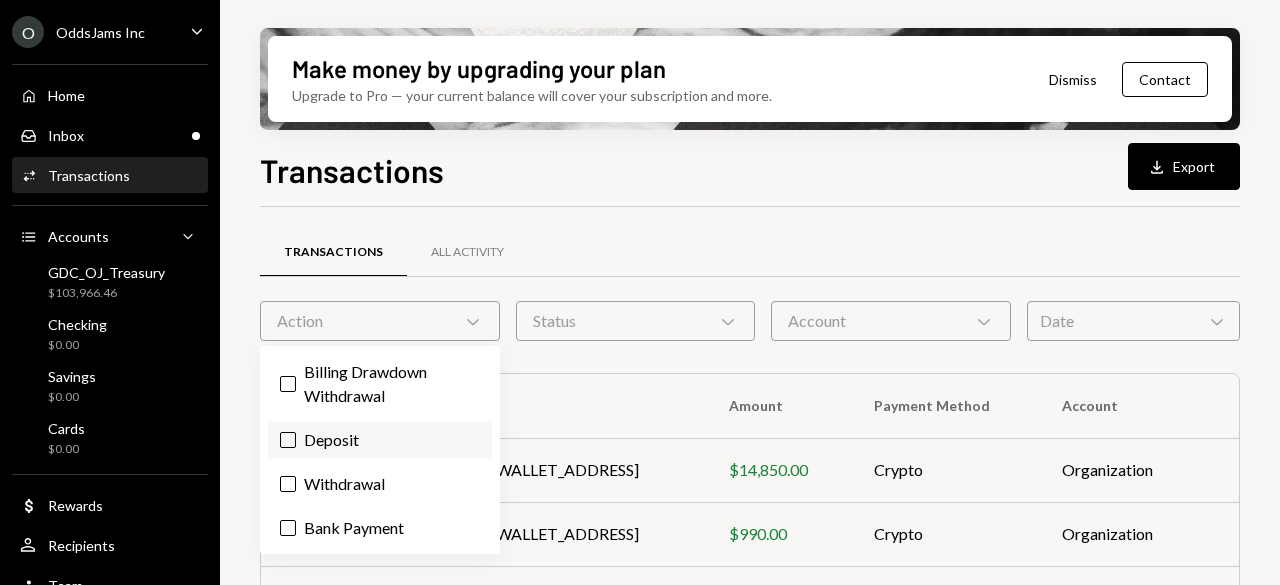 click on "Deposit" at bounding box center [380, 440] 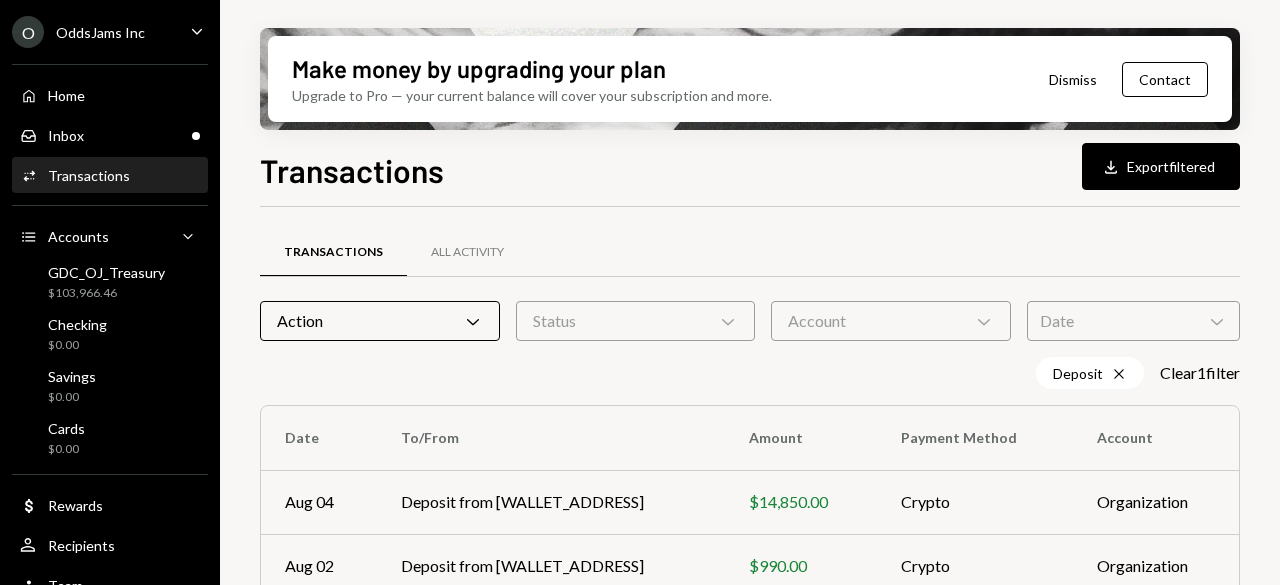 click on "Date Chevron Down" at bounding box center (1133, 321) 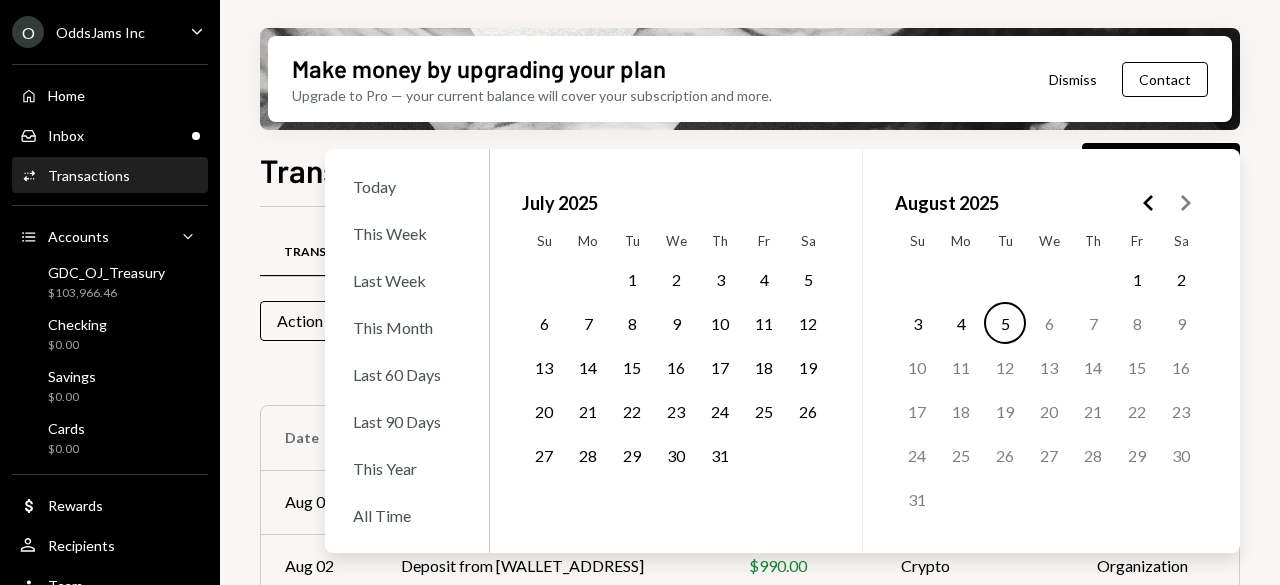 click on "1" at bounding box center [1137, 279] 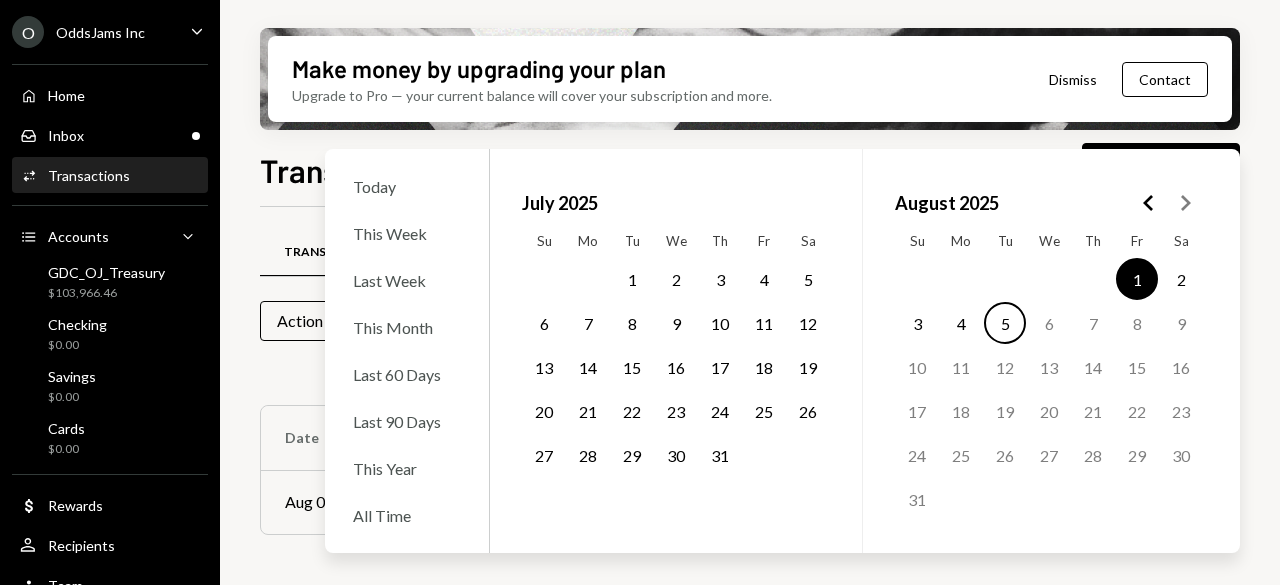 click on "5" at bounding box center (1005, 323) 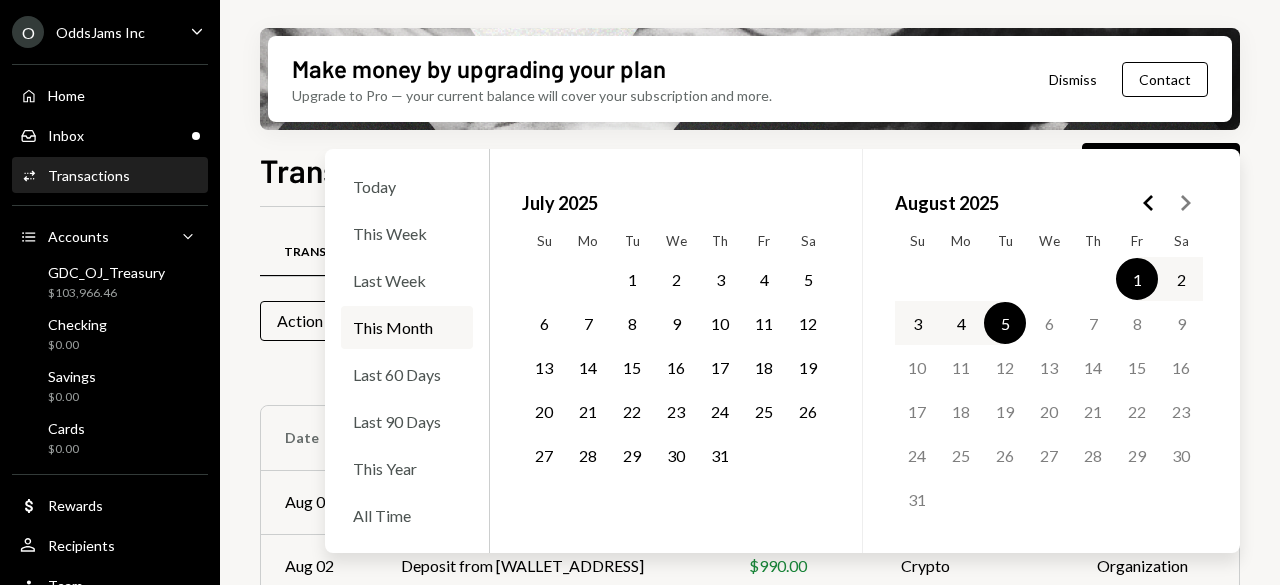 click on "Make money by upgrading your plan Upgrade to Pro — your current balance will cover your subscription and more. Dismiss Contact Transactions Download Export  filtered Transactions All Activity Action Chevron Down Status Chevron Down Account Chevron Down Date Chevron Down Today This Week Last Week This Month Last 60 Days Last 90 Days This Year All Time July 2025 Su Mo Tu We Th Fr Sa 1 2 3 4 5 6 7 8 9 10 11 12 13 14 15 16 17 18 19 20 21 22 23 24 25 26 27 28 29 30 31 August 2025 Su Mo Tu We Th Fr Sa 1 2 3 4 5 6 7 8 9 10 11 12 13 14 15 16 17 18 19 20 21 22 23 24 25 26 27 28 29 30 31 Deposit Cross [DATE] - [DATE] Cross Clear  2  filter s Date To/From Amount Payment Method Account Aug 04 Deposit from [WALLET_ADDRESS] [AMOUNT] Crypto Organization Aug 02 Deposit from [WALLET_ADDRESS] [AMOUNT] Crypto Organization Aug 01 Deposit from [WALLET_ADDRESS] [AMOUNT] Crypto Organization" at bounding box center (750, 292) 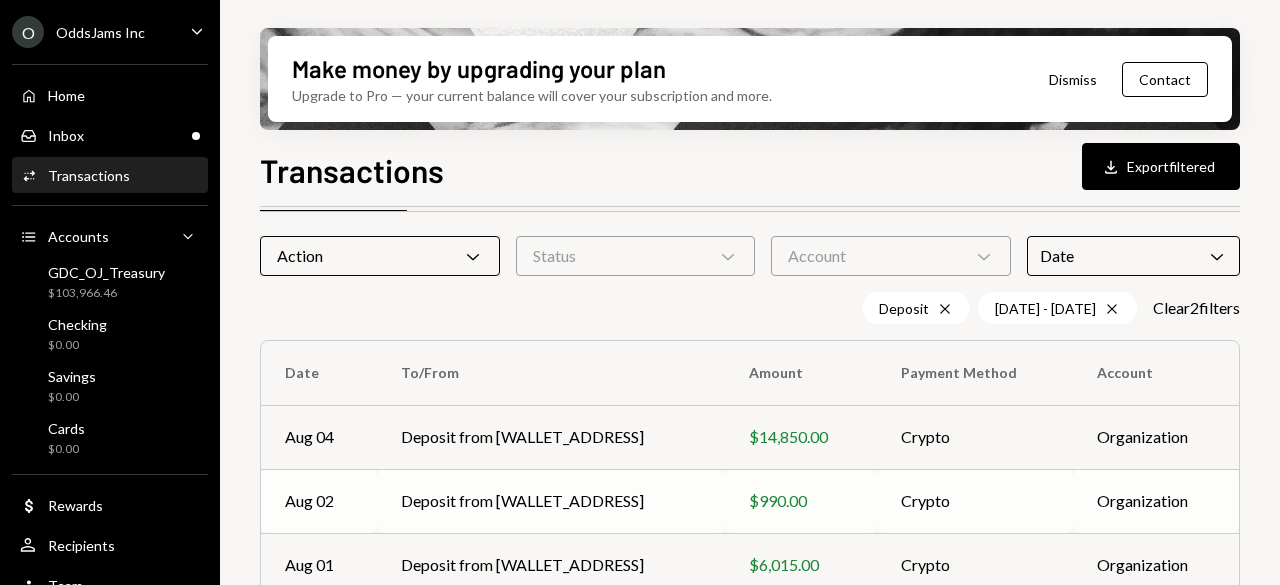 scroll, scrollTop: 93, scrollLeft: 0, axis: vertical 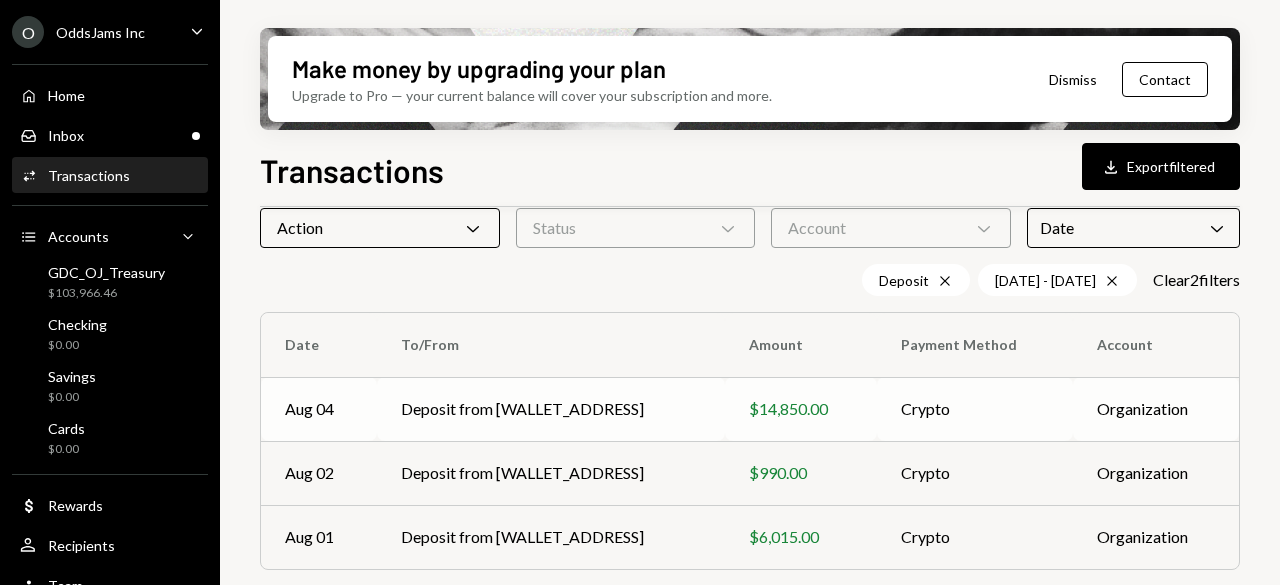 click on "Deposit from [WALLET_ADDRESS]" at bounding box center [551, 409] 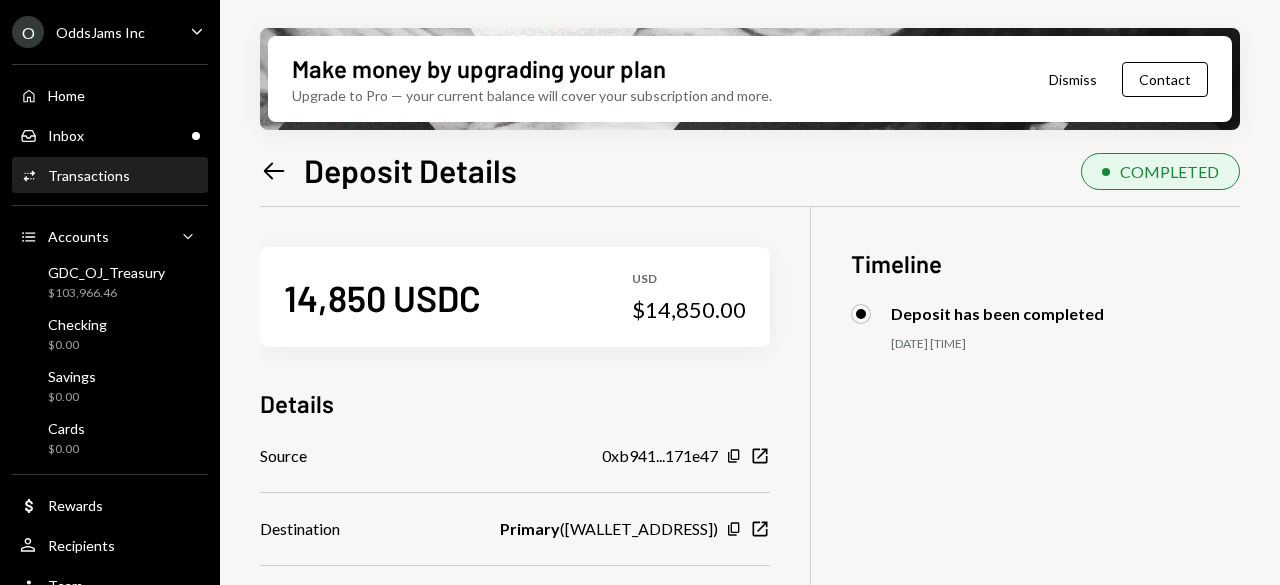 click on "Left Arrow" 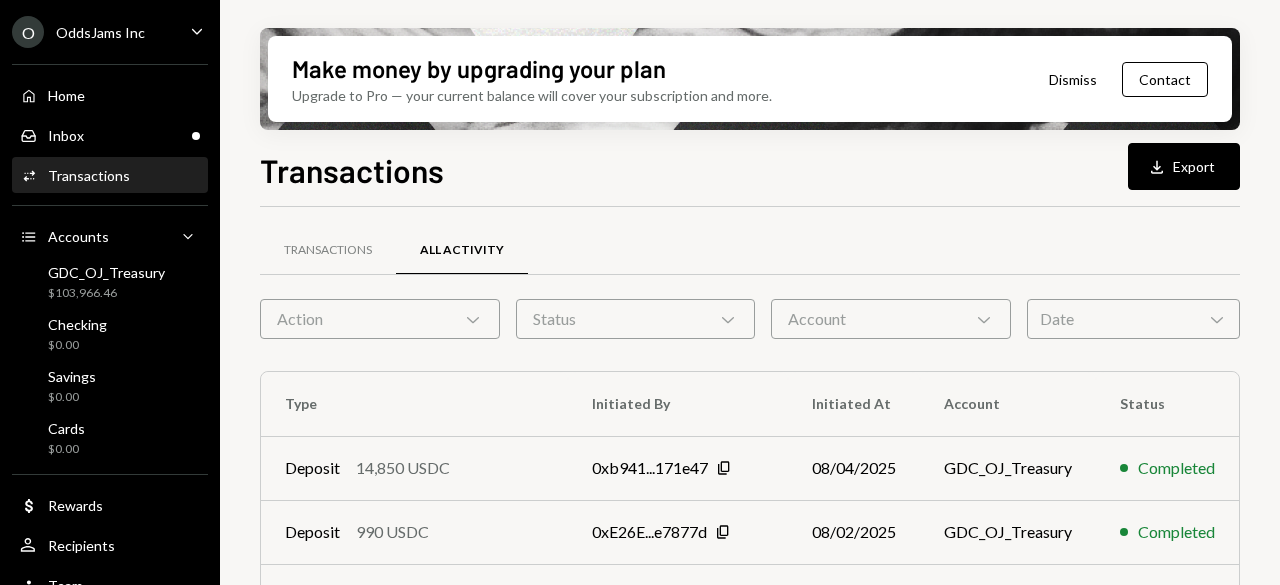 scroll, scrollTop: 0, scrollLeft: 0, axis: both 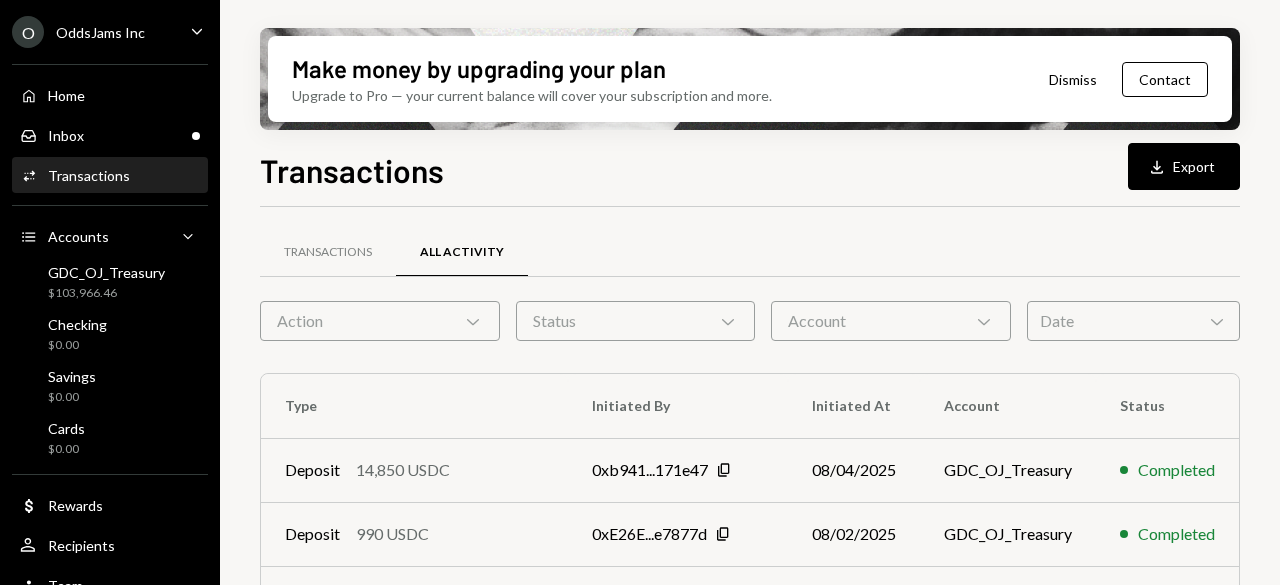 click on "Action Chevron Down" at bounding box center (380, 321) 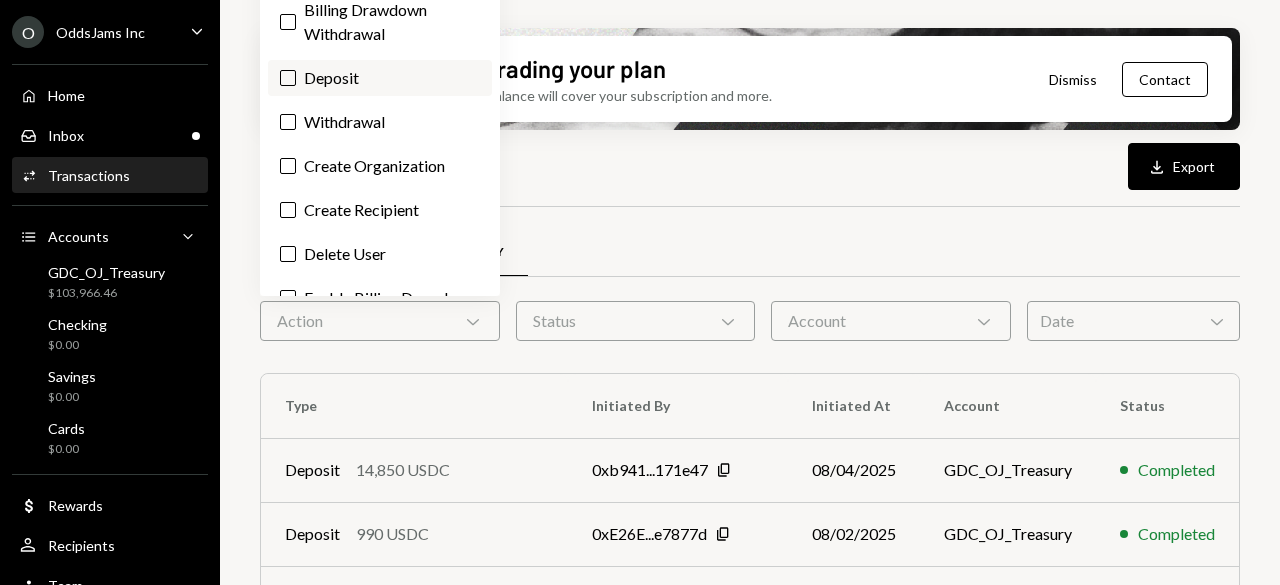 click on "Deposit" at bounding box center [380, 78] 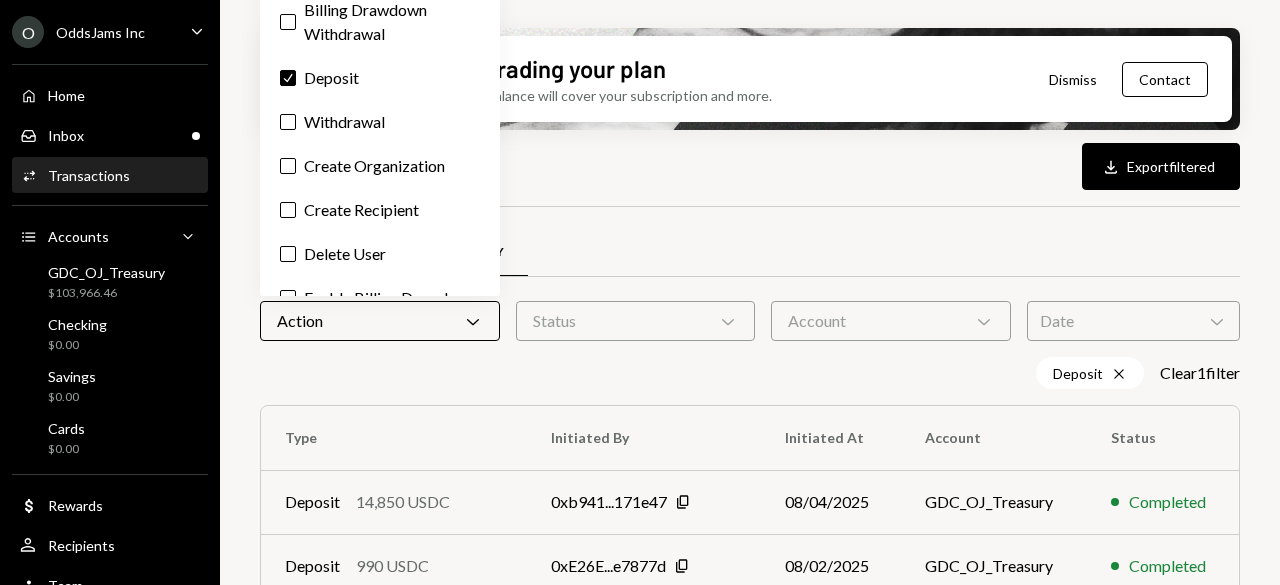 click on "Date Chevron Down" at bounding box center [1133, 321] 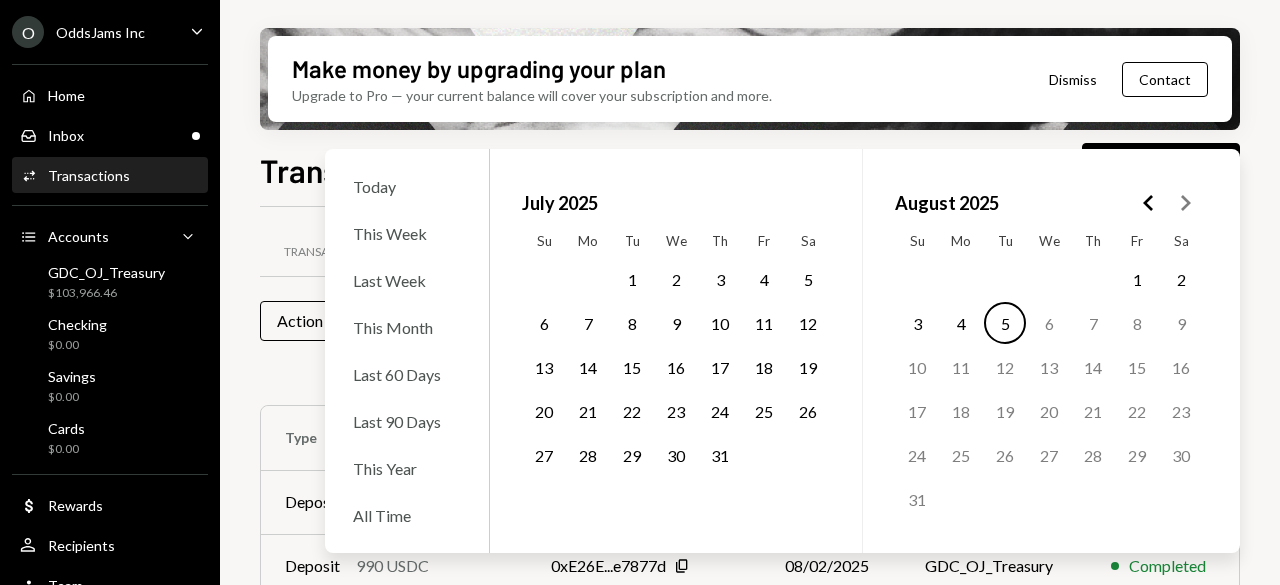 click on "1" at bounding box center [1137, 279] 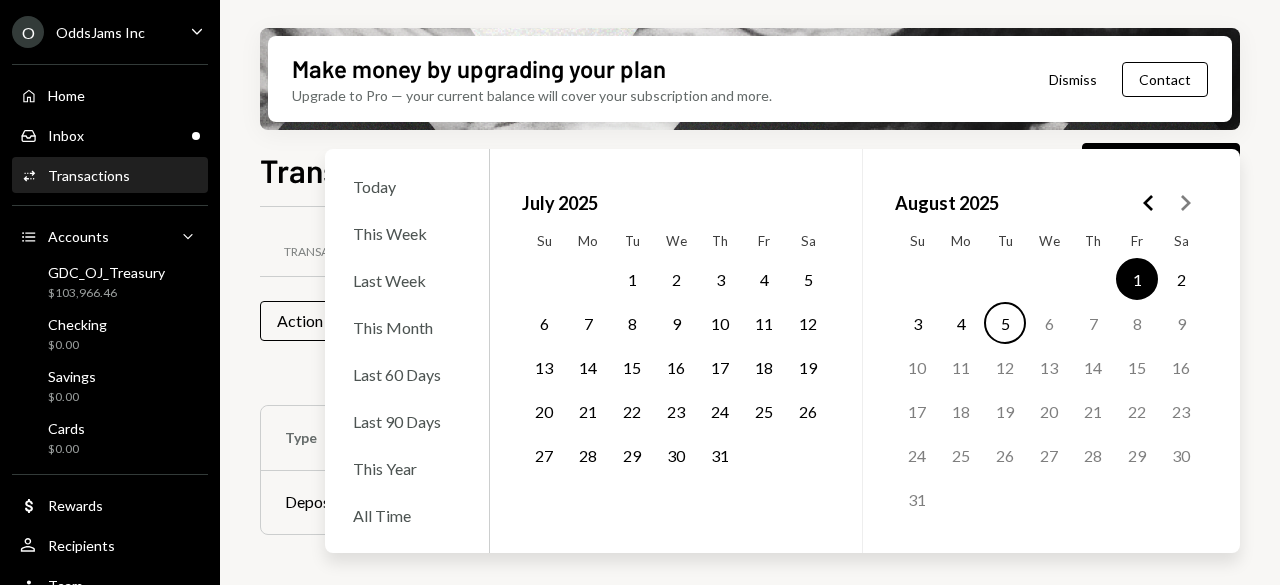 click on "5" at bounding box center [1005, 323] 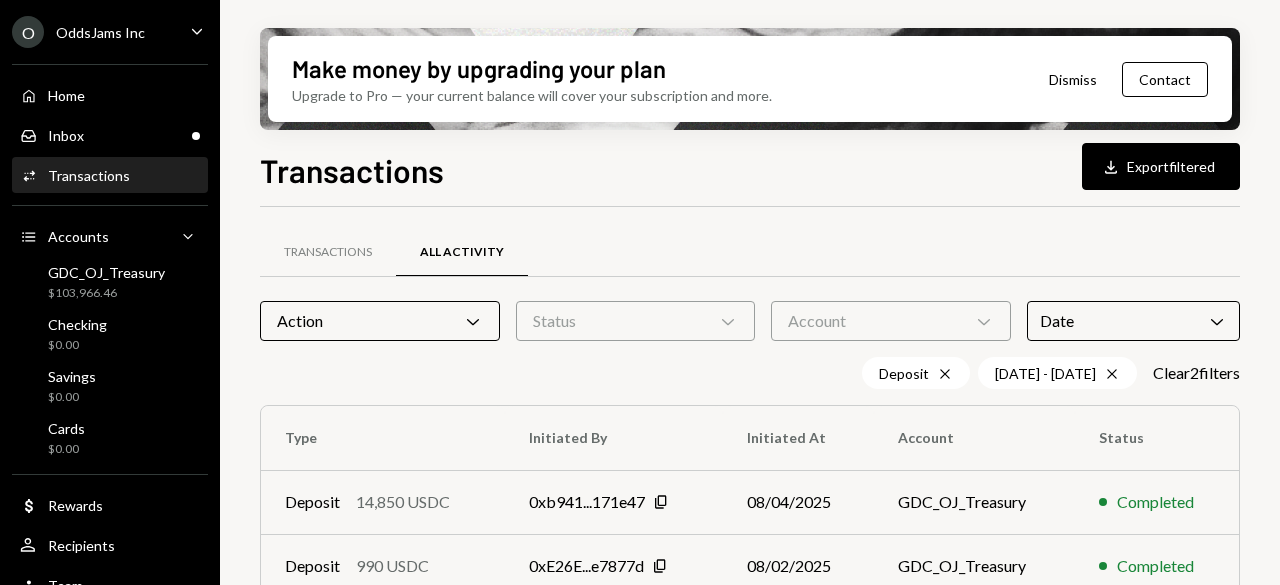 click on "Make money by upgrading your plan Upgrade to Pro — your current balance will cover your subscription and more. Dismiss Contact Transactions Download Export  filtered Transactions All Activity Action Chevron Down Status Chevron Down Account Chevron Down Date Chevron Down Deposit Cross [DATE] - [DATE] Cross Clear  2  filter s Type Initiated By Initiated At Account Status Deposit [AMOUNT]  USDC [WALLET_ADDRESS] Copy [DATE] GDC_OJ_Treasury Completed Deposit [AMOUNT]  USDC [WALLET_ADDRESS] Copy [DATE] GDC_OJ_Treasury Completed Deposit [AMOUNT]  USDT [WALLET_ADDRESS] Copy [DATE] GDC_OJ_Treasury Completed" at bounding box center [750, 292] 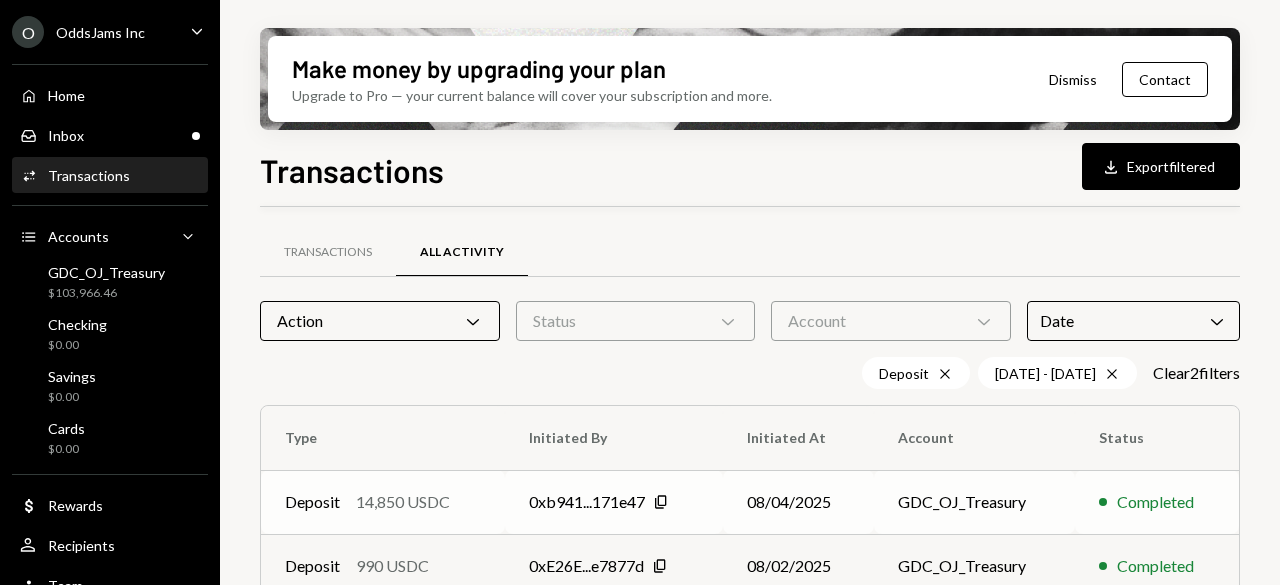 scroll, scrollTop: 93, scrollLeft: 0, axis: vertical 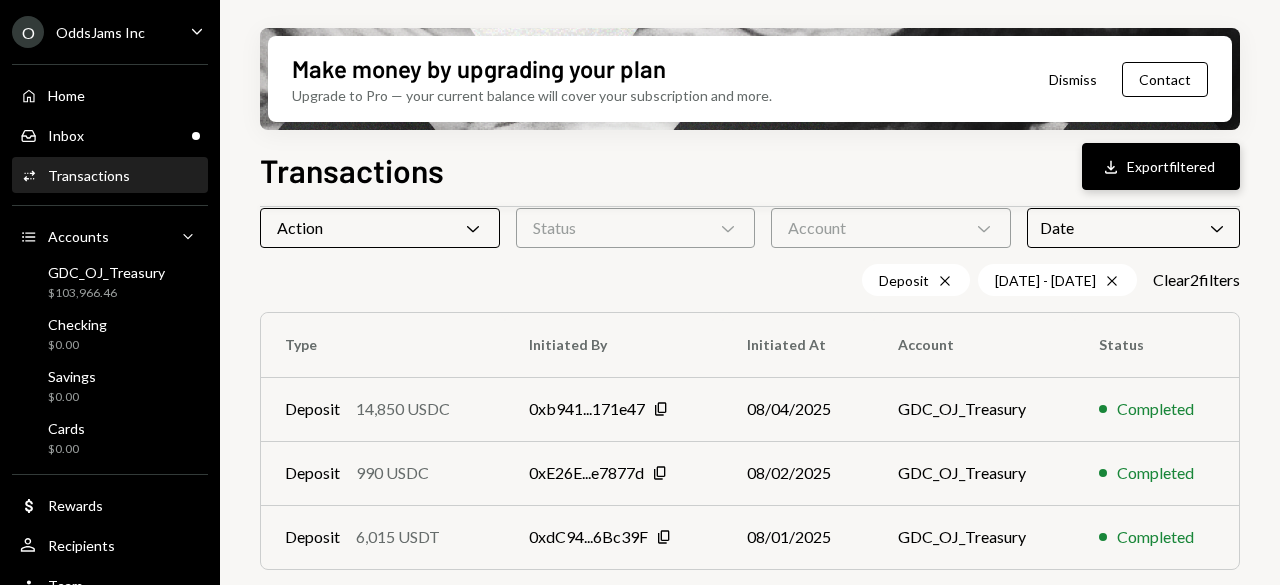 click on "Download Export  filtered" at bounding box center [1161, 166] 